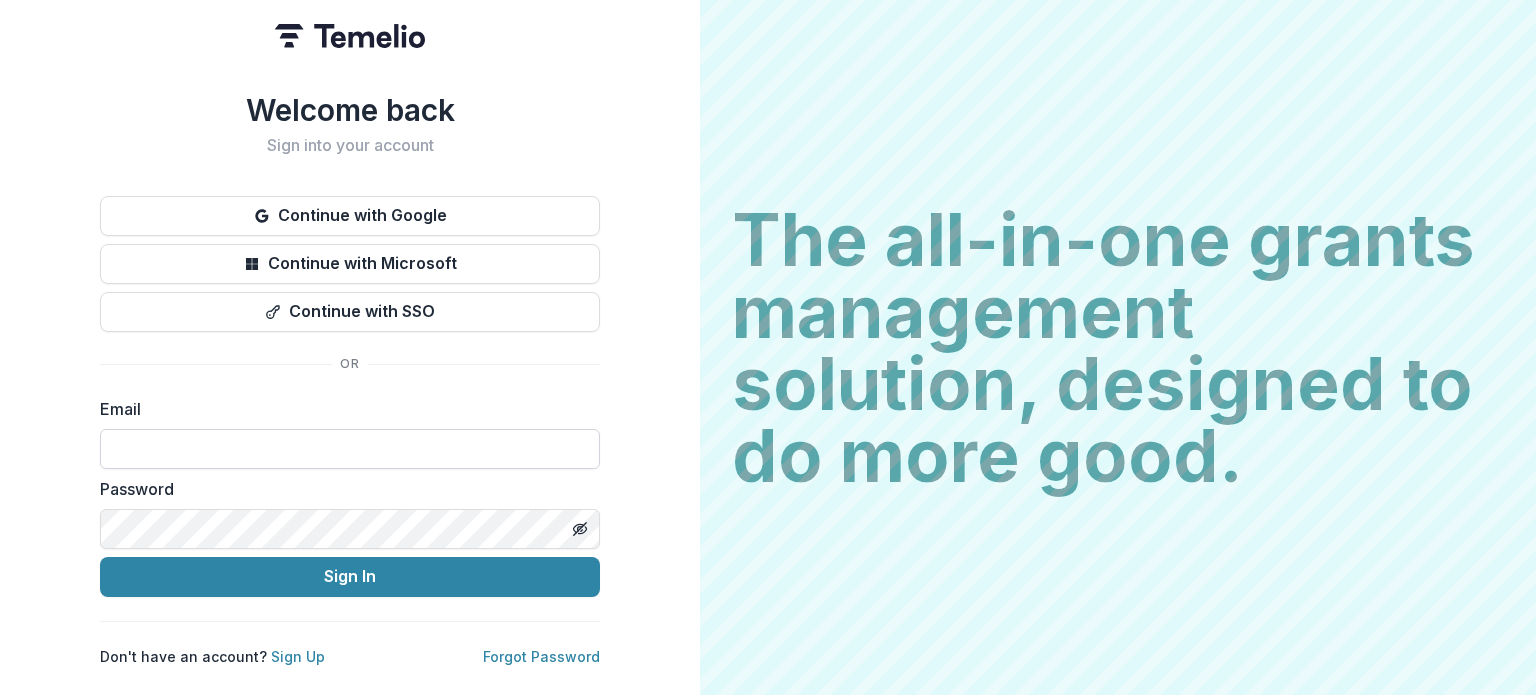 scroll, scrollTop: 0, scrollLeft: 0, axis: both 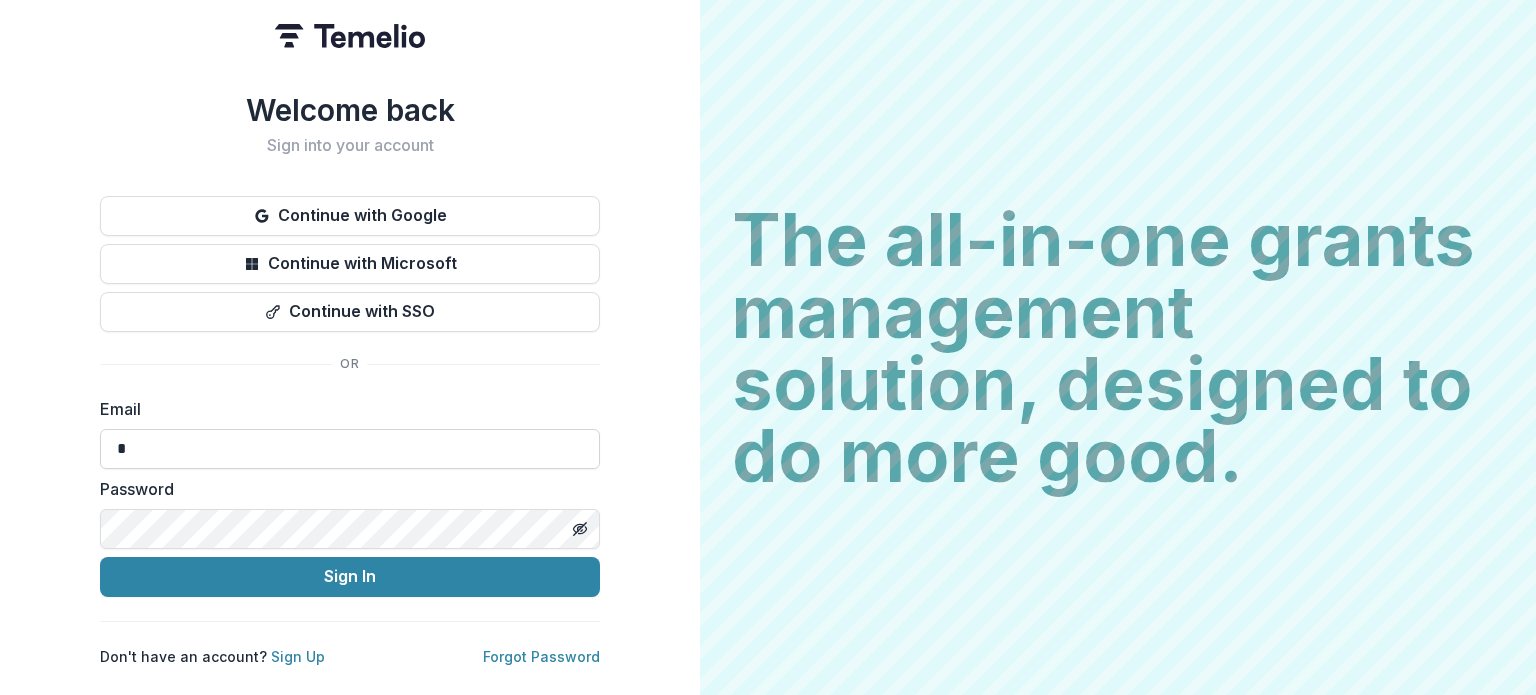 type on "**********" 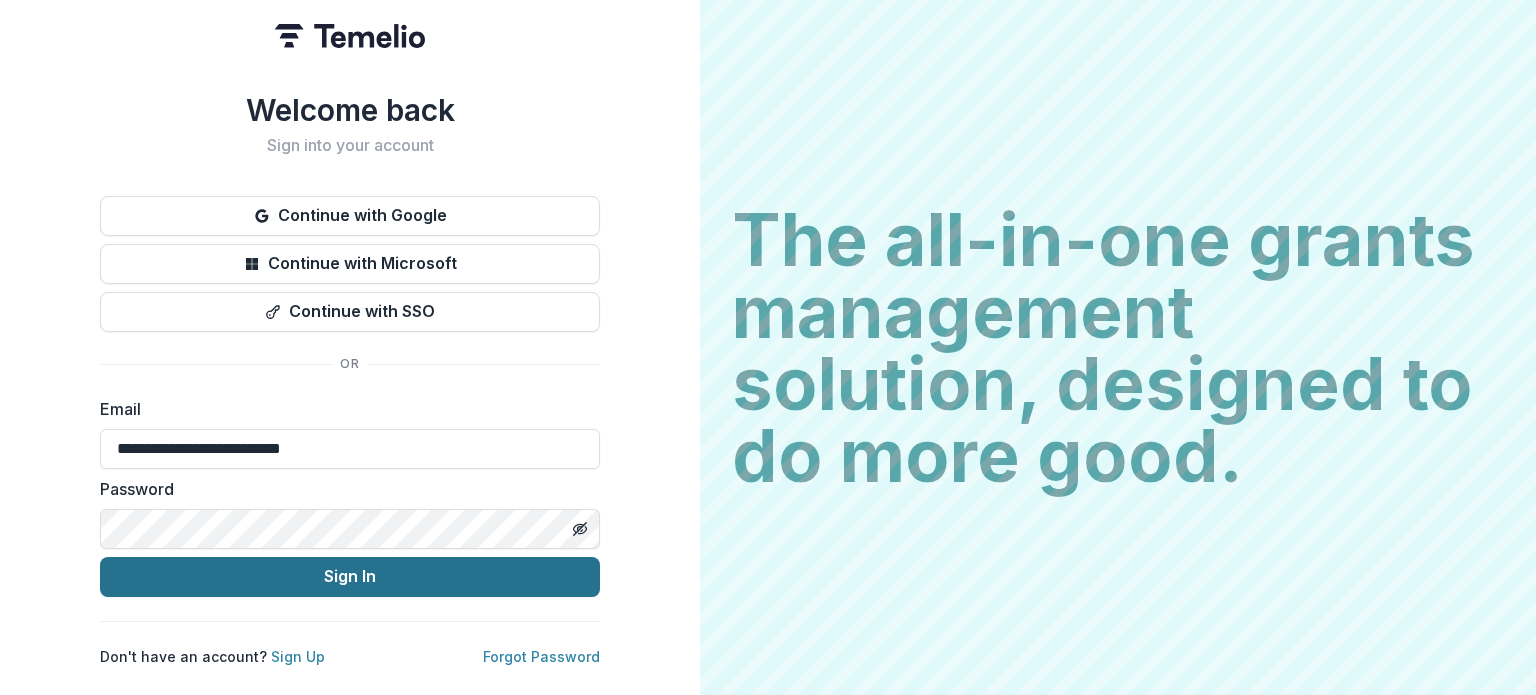 click on "Sign In" at bounding box center (350, 577) 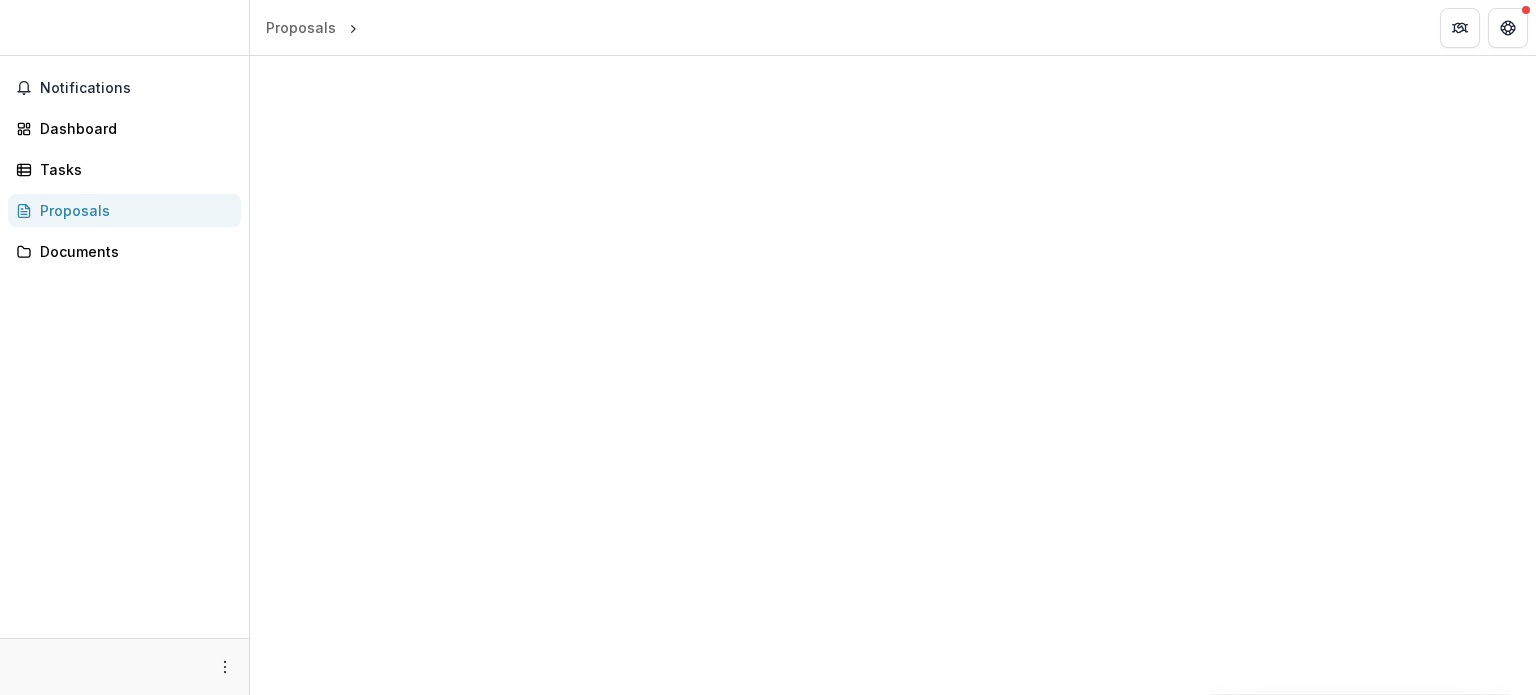 scroll, scrollTop: 0, scrollLeft: 0, axis: both 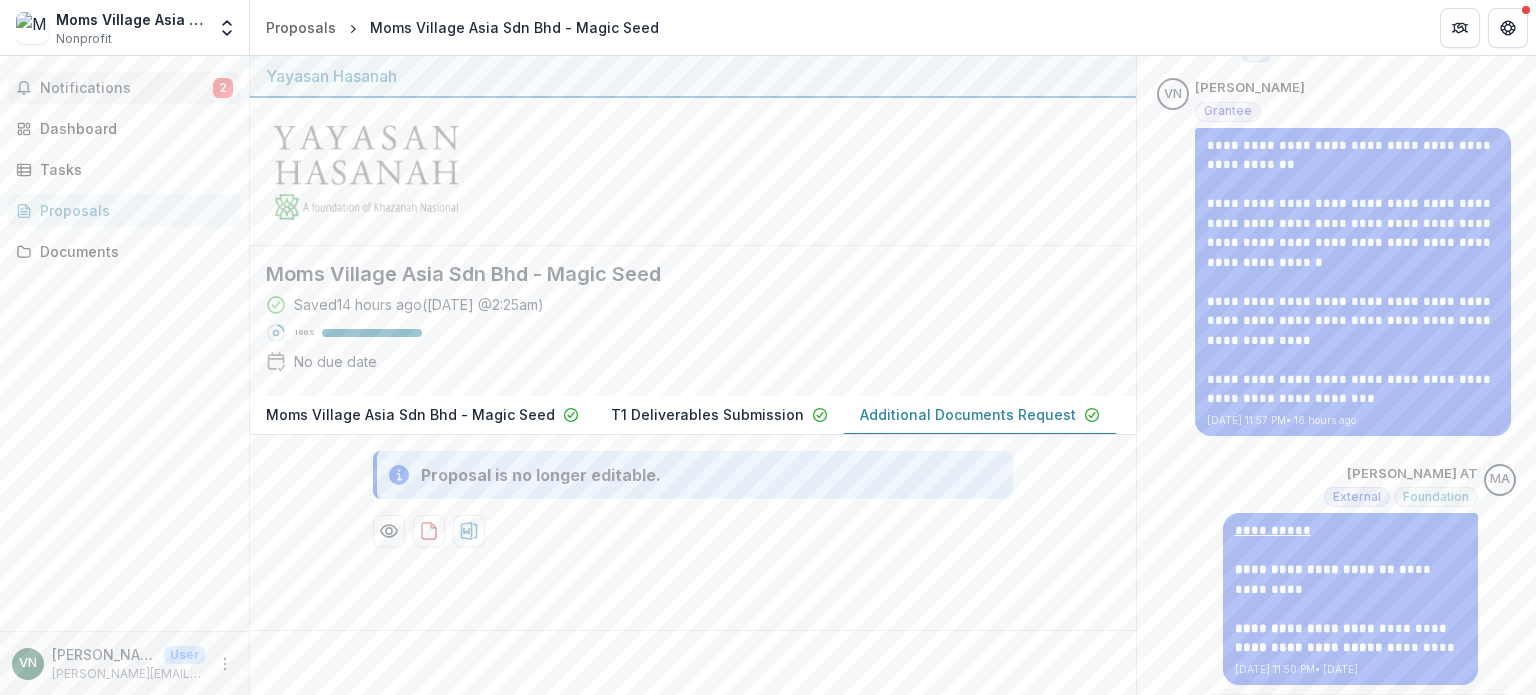 click on "Notifications 2" at bounding box center (124, 88) 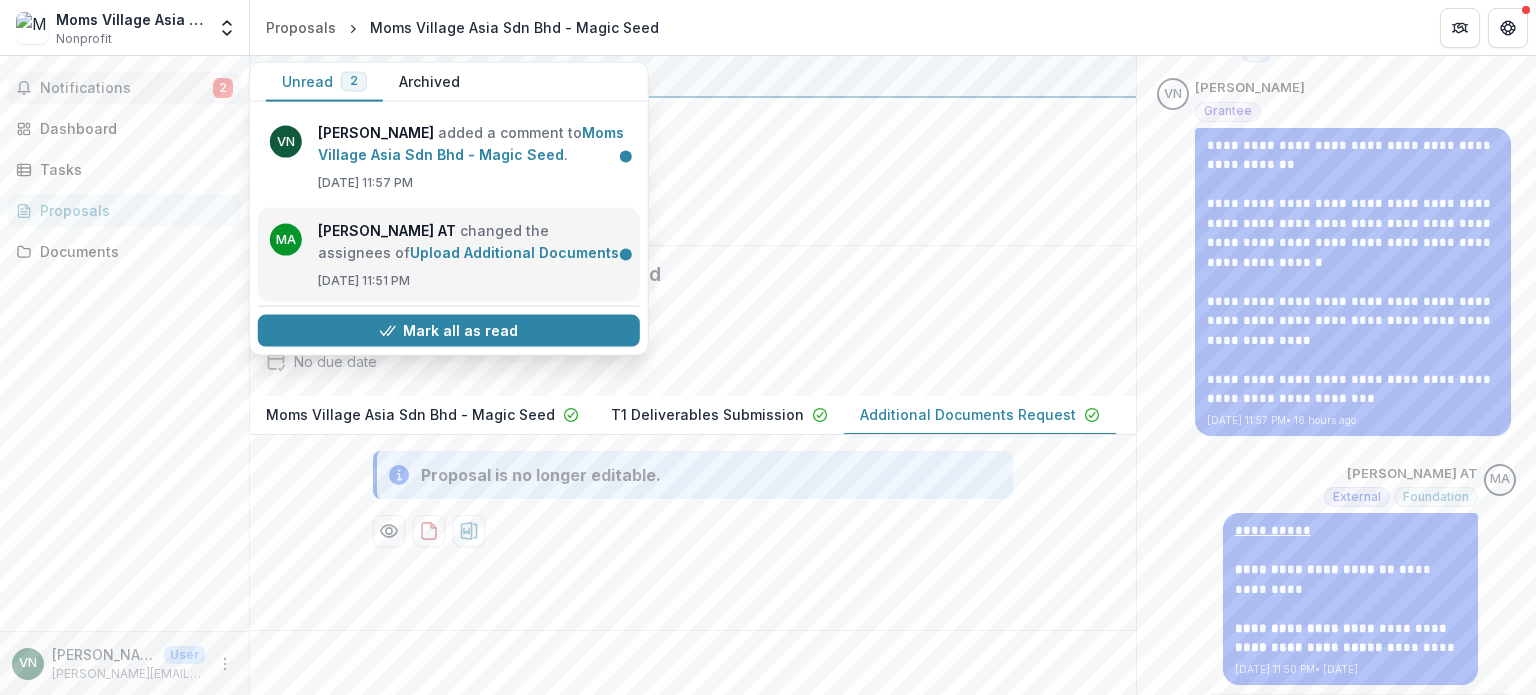 click on "Upload Additional Documents" at bounding box center [514, 252] 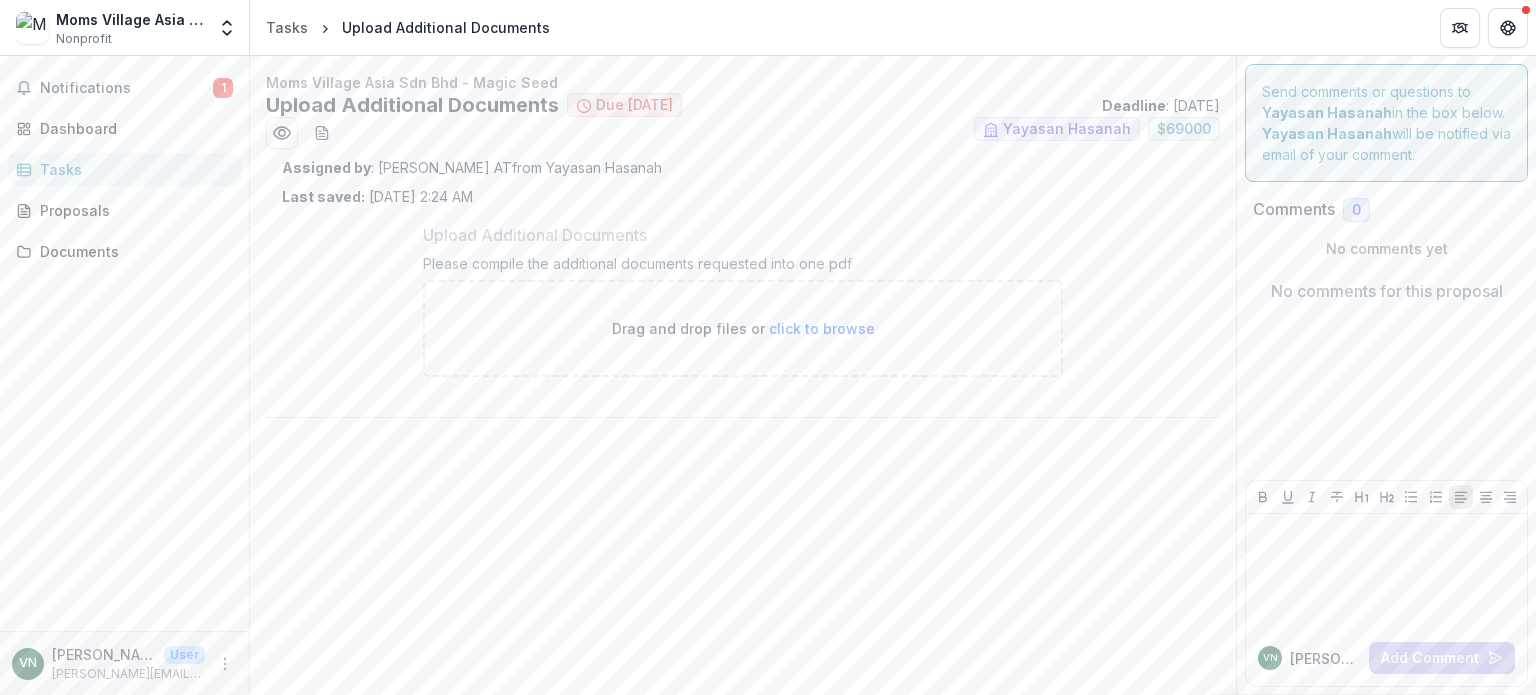 click on "click to browse" at bounding box center (822, 328) 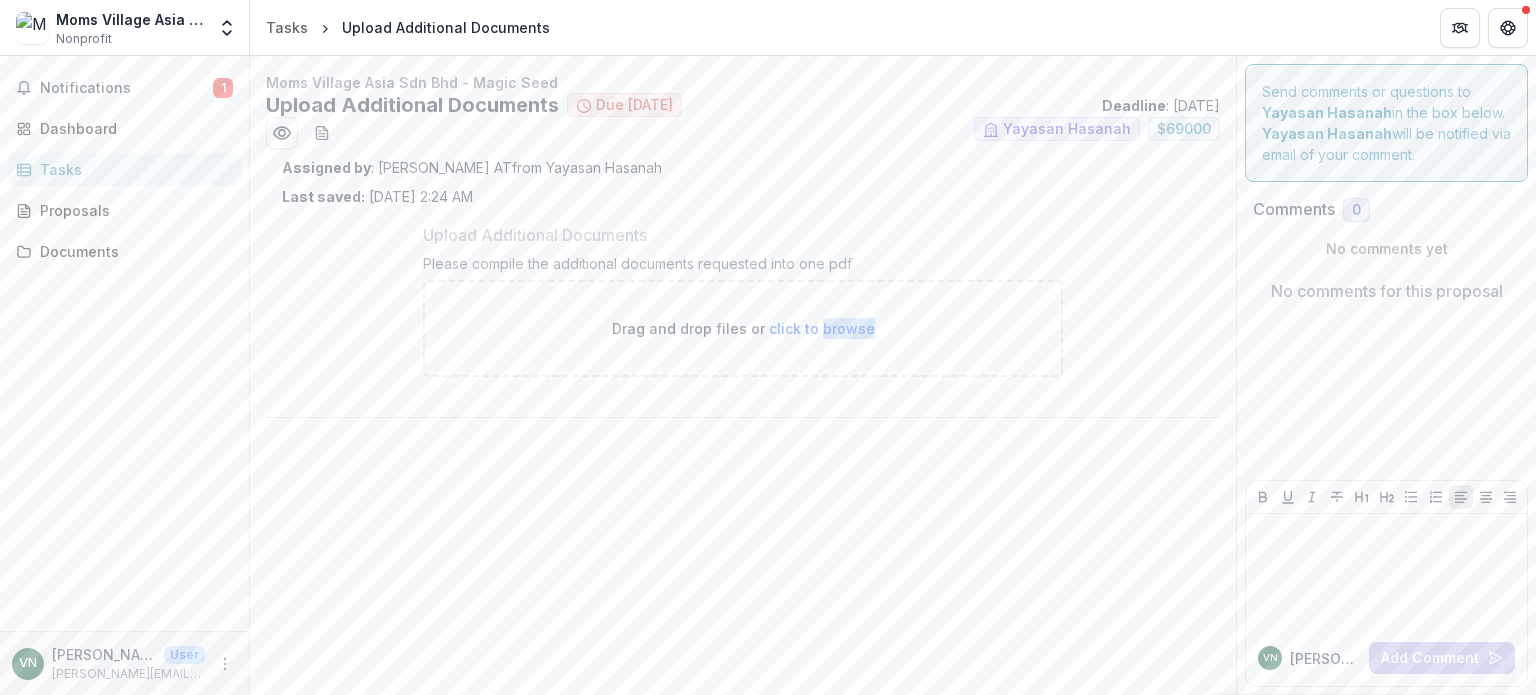 click on "click to browse" at bounding box center [822, 328] 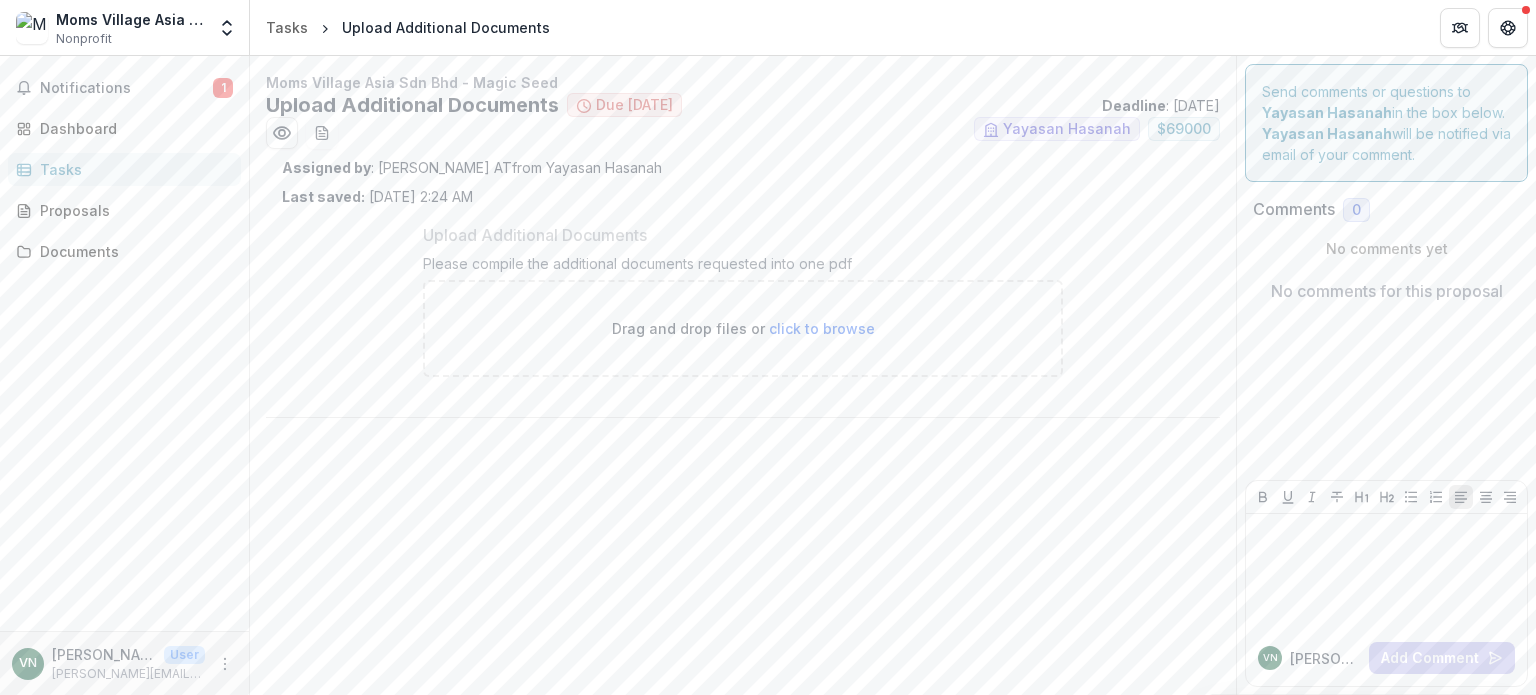 click on "Drag and drop files or   click to browse" at bounding box center [743, 328] 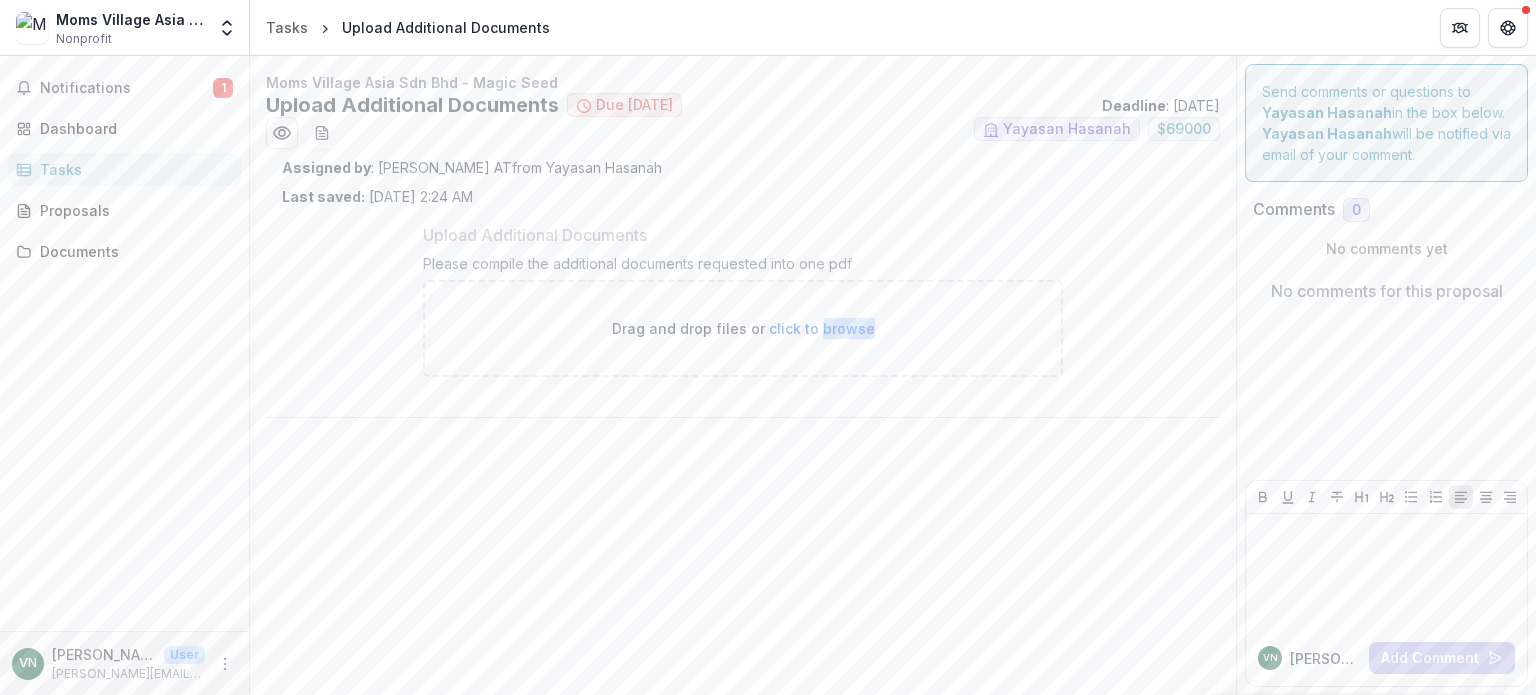 click on "click to browse" at bounding box center [822, 328] 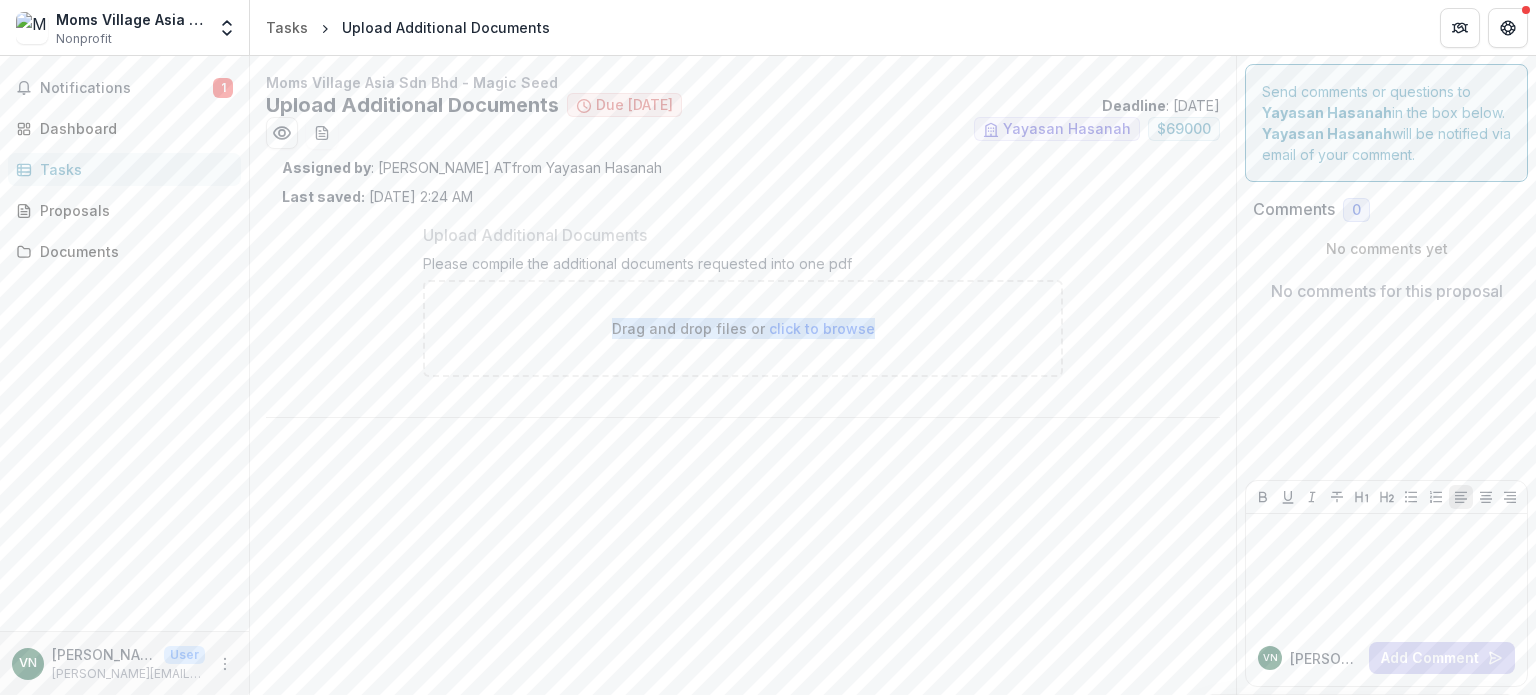 click on "click to browse" at bounding box center [822, 328] 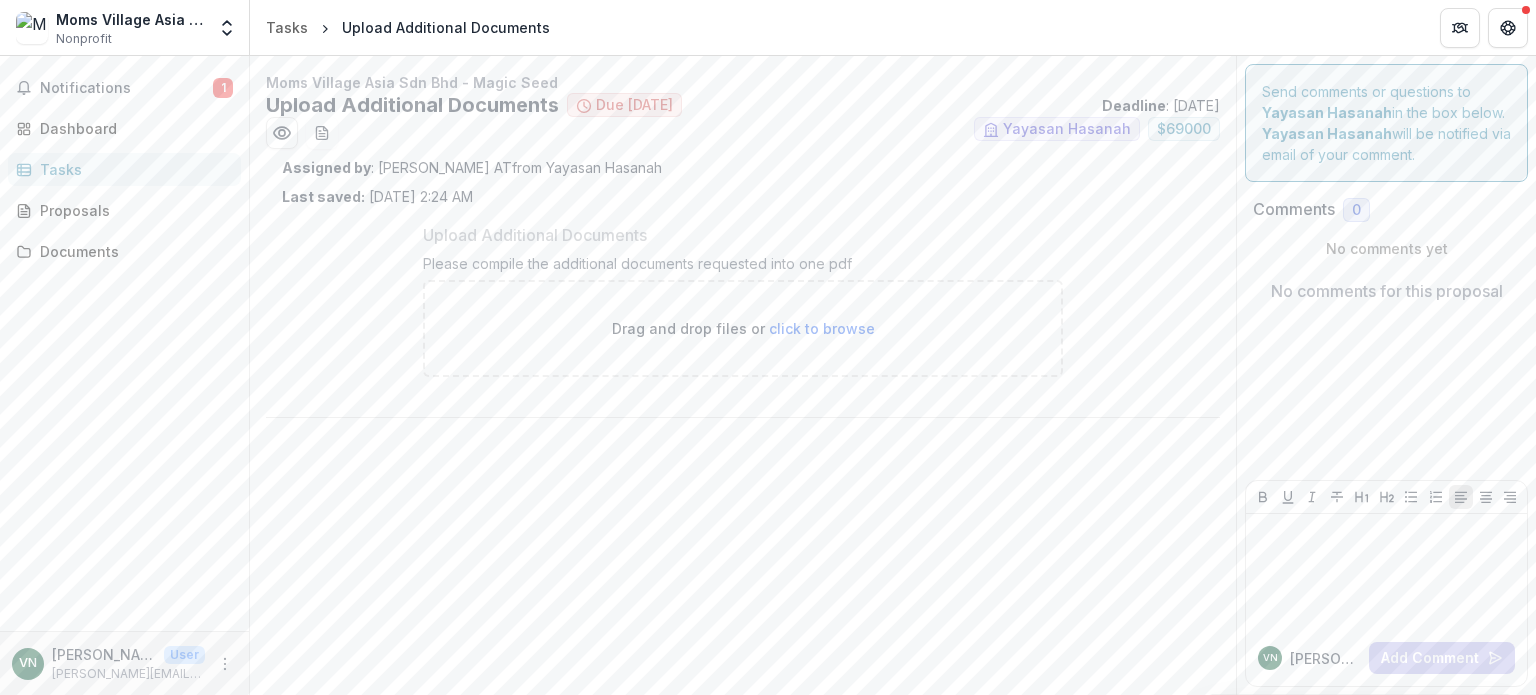 click on "Drag and drop files or   click to browse" at bounding box center [743, 328] 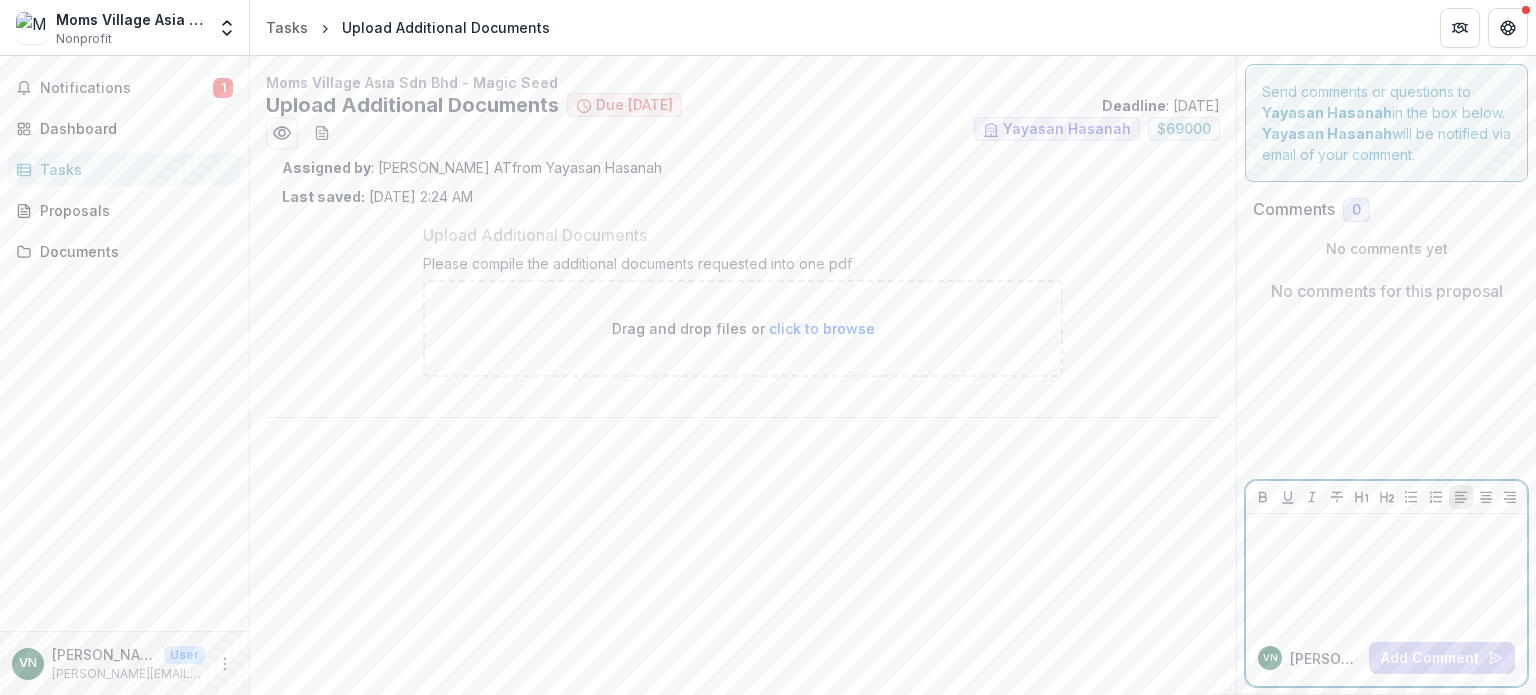 click at bounding box center (1386, 572) 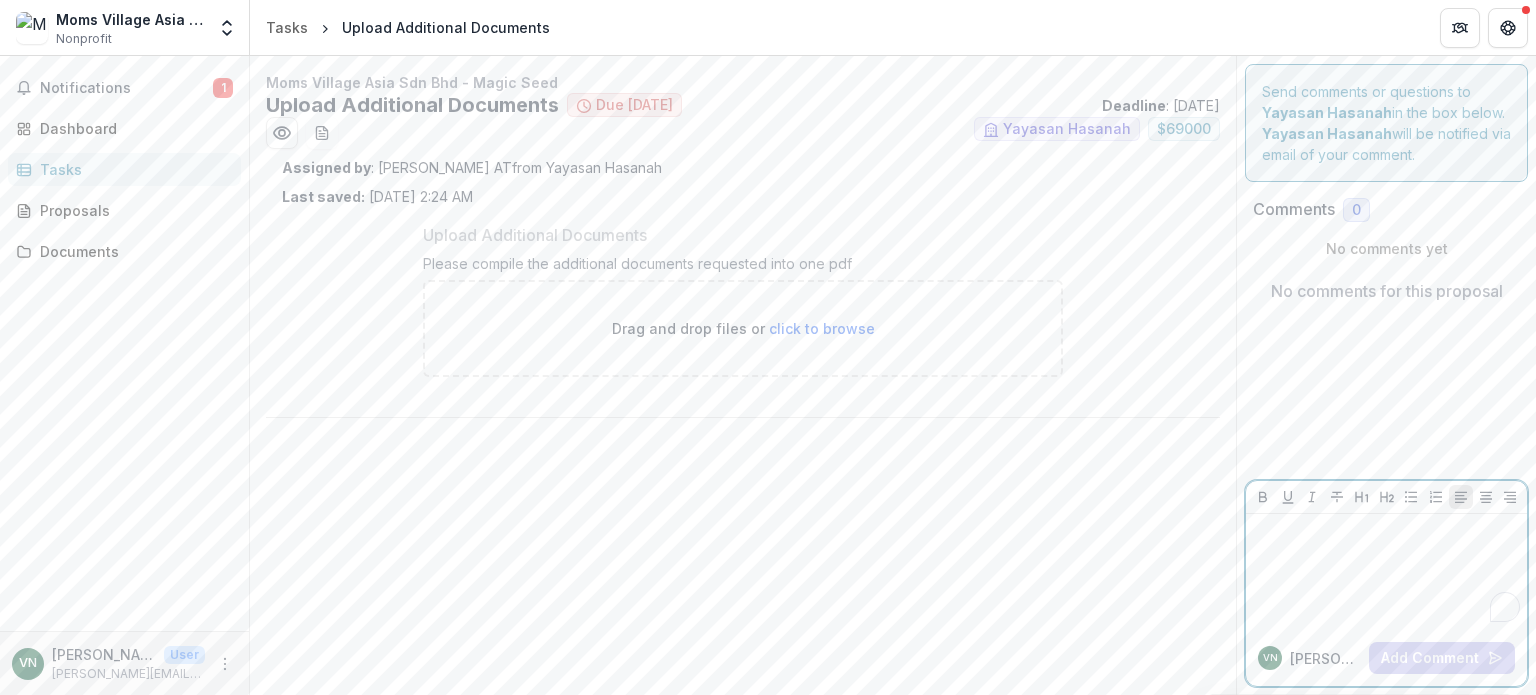 type 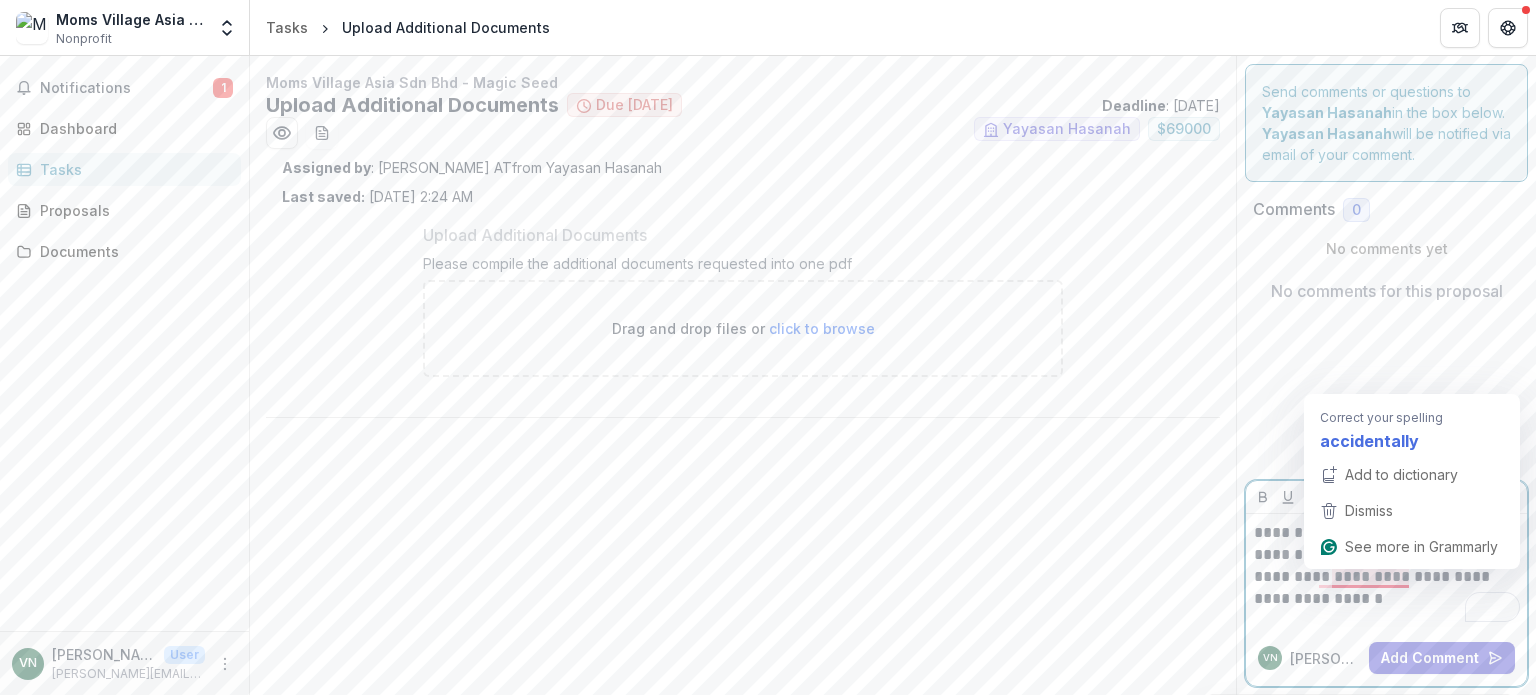 drag, startPoint x: 1360, startPoint y: 576, endPoint x: 1374, endPoint y: 591, distance: 20.518284 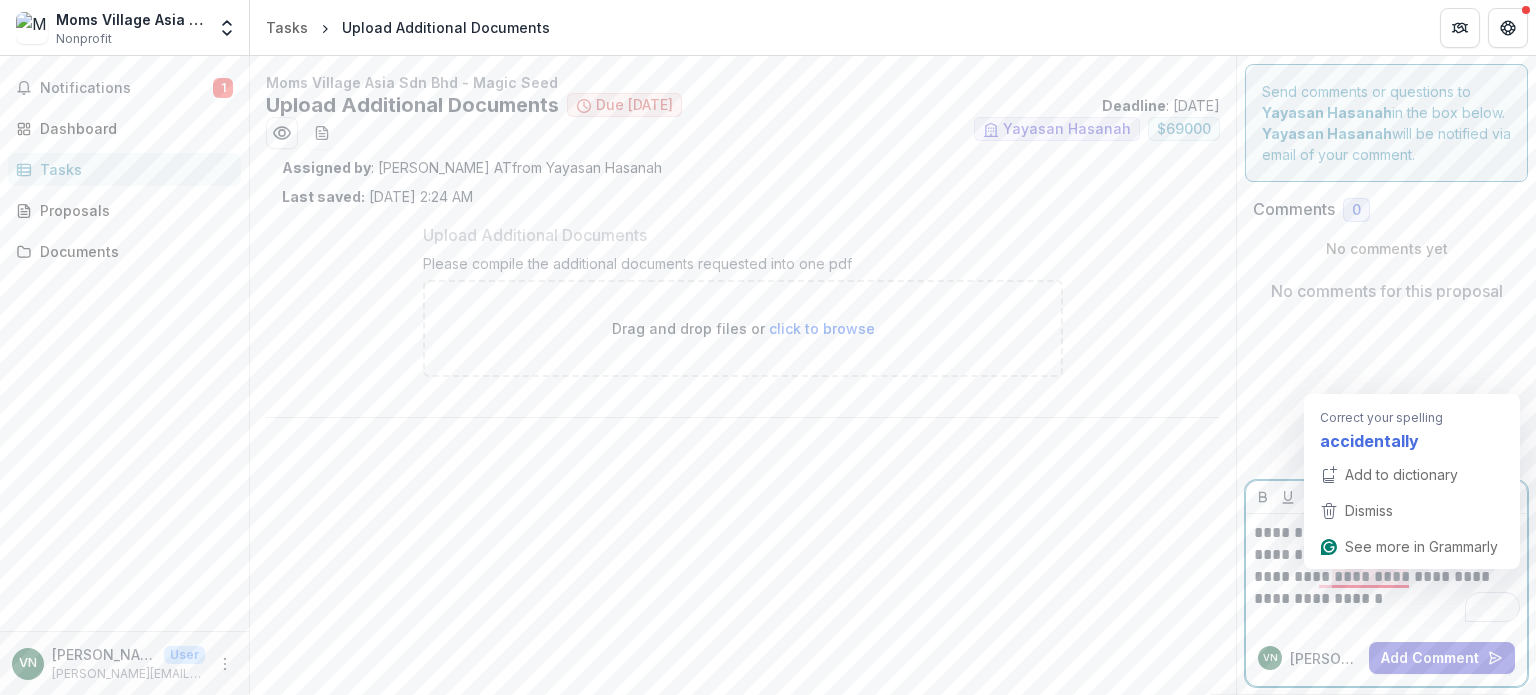 click on "**********" at bounding box center (1387, 566) 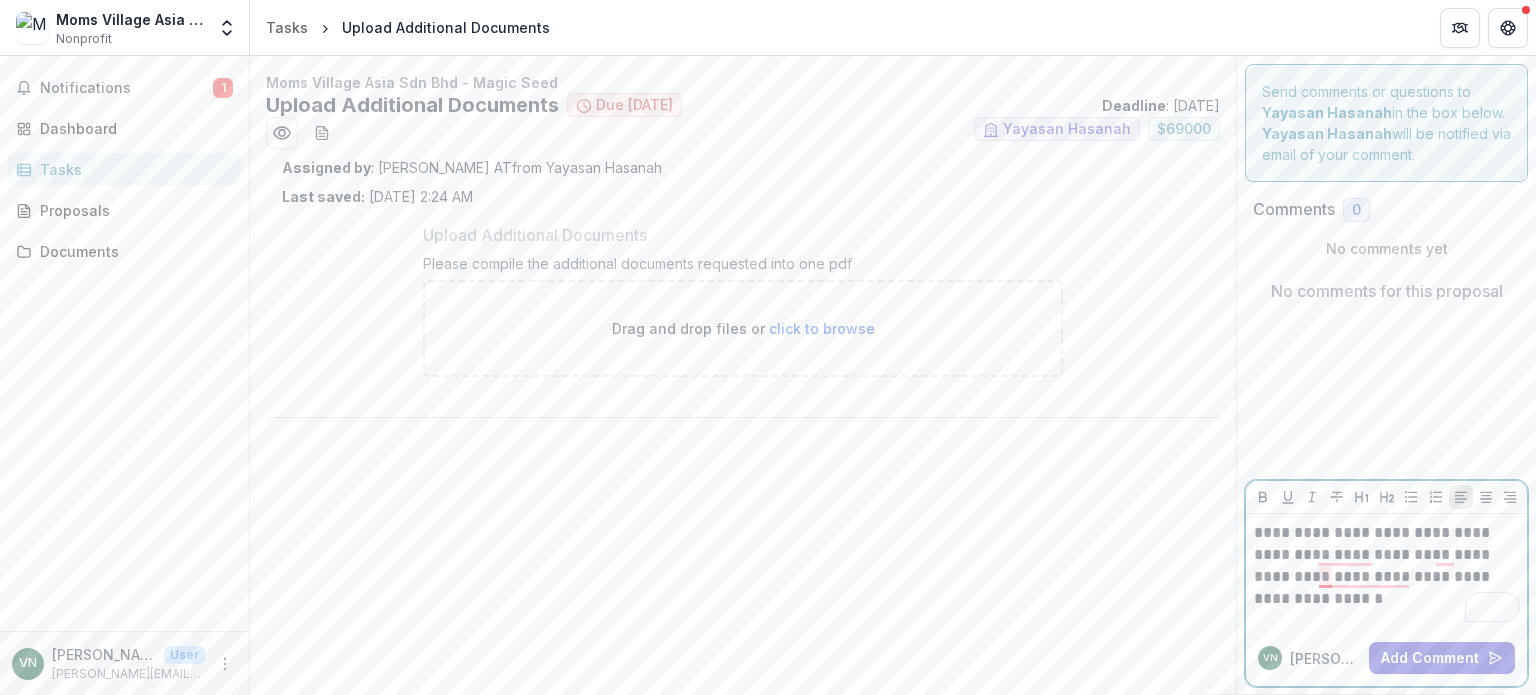 click on "**********" at bounding box center [1387, 566] 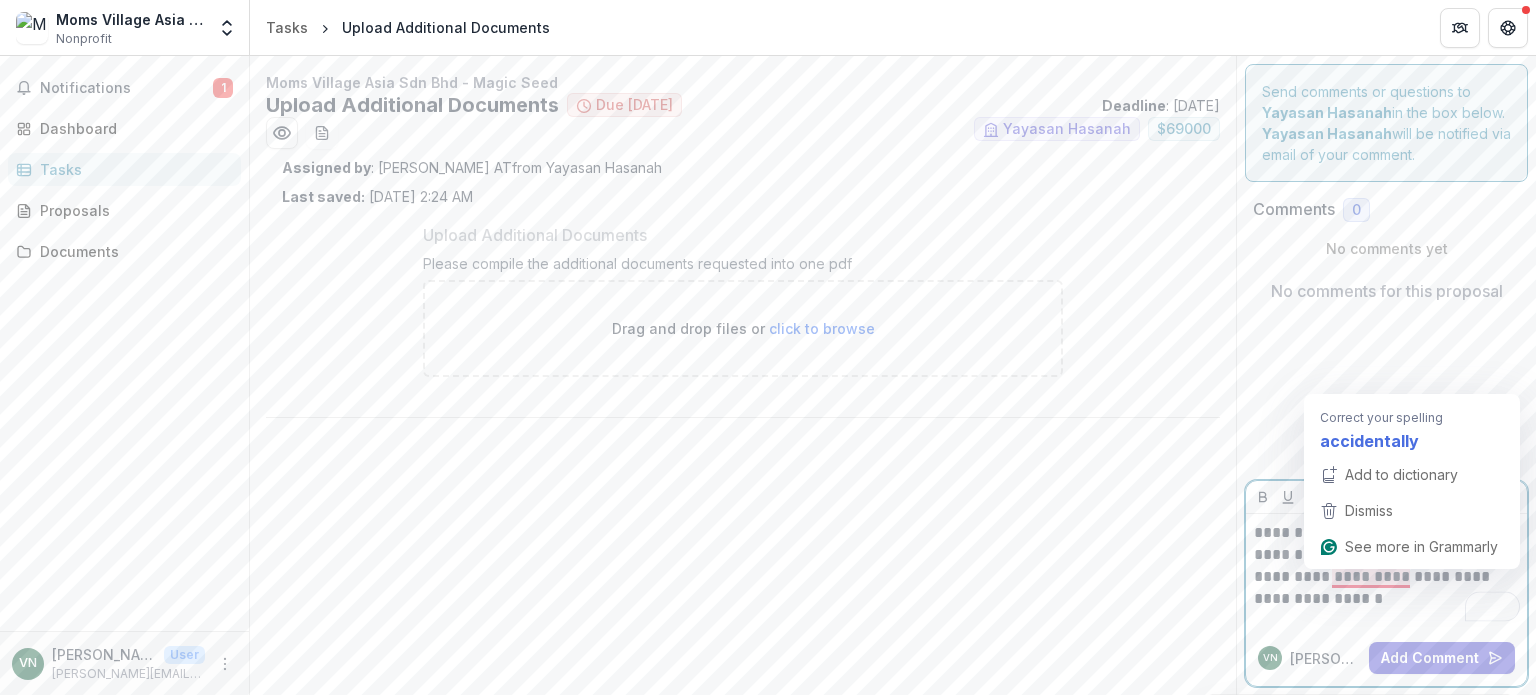 click on "**********" at bounding box center [1387, 566] 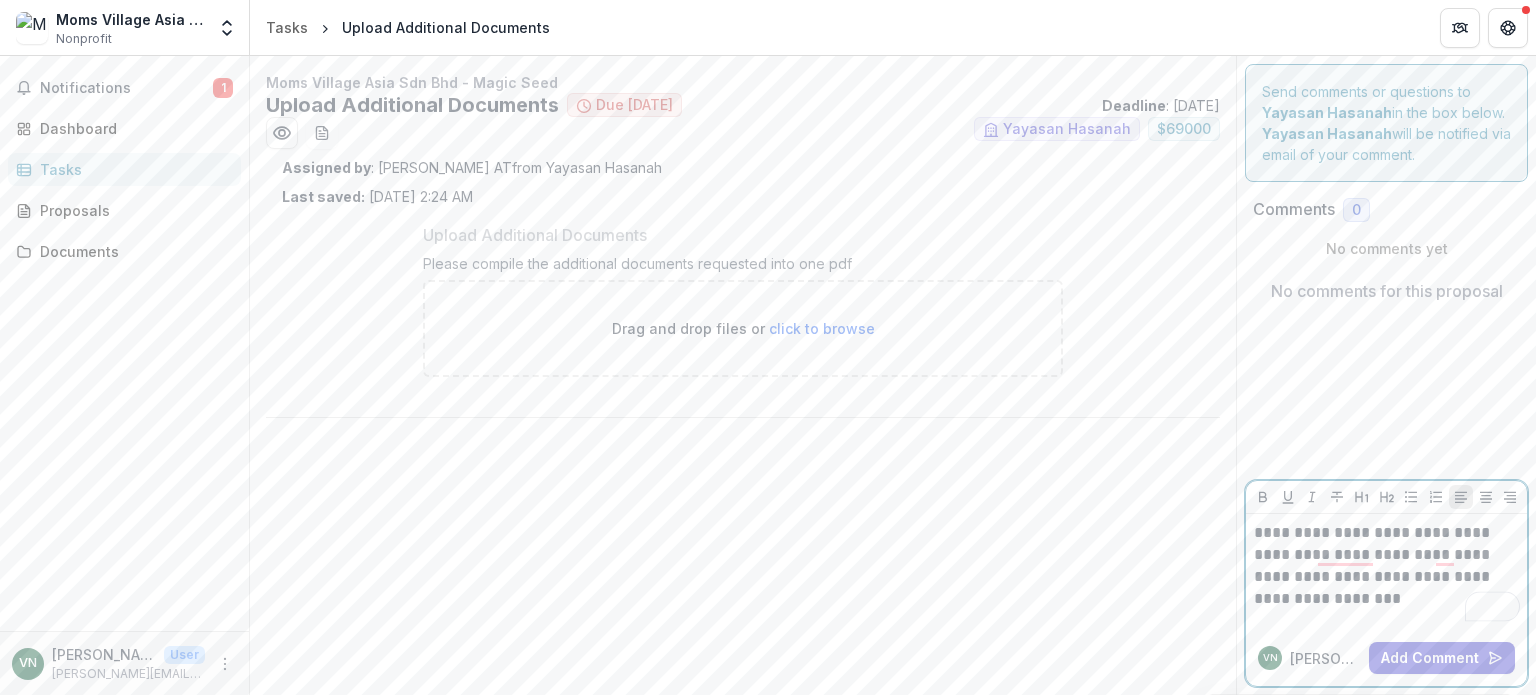click on "**********" at bounding box center (1387, 566) 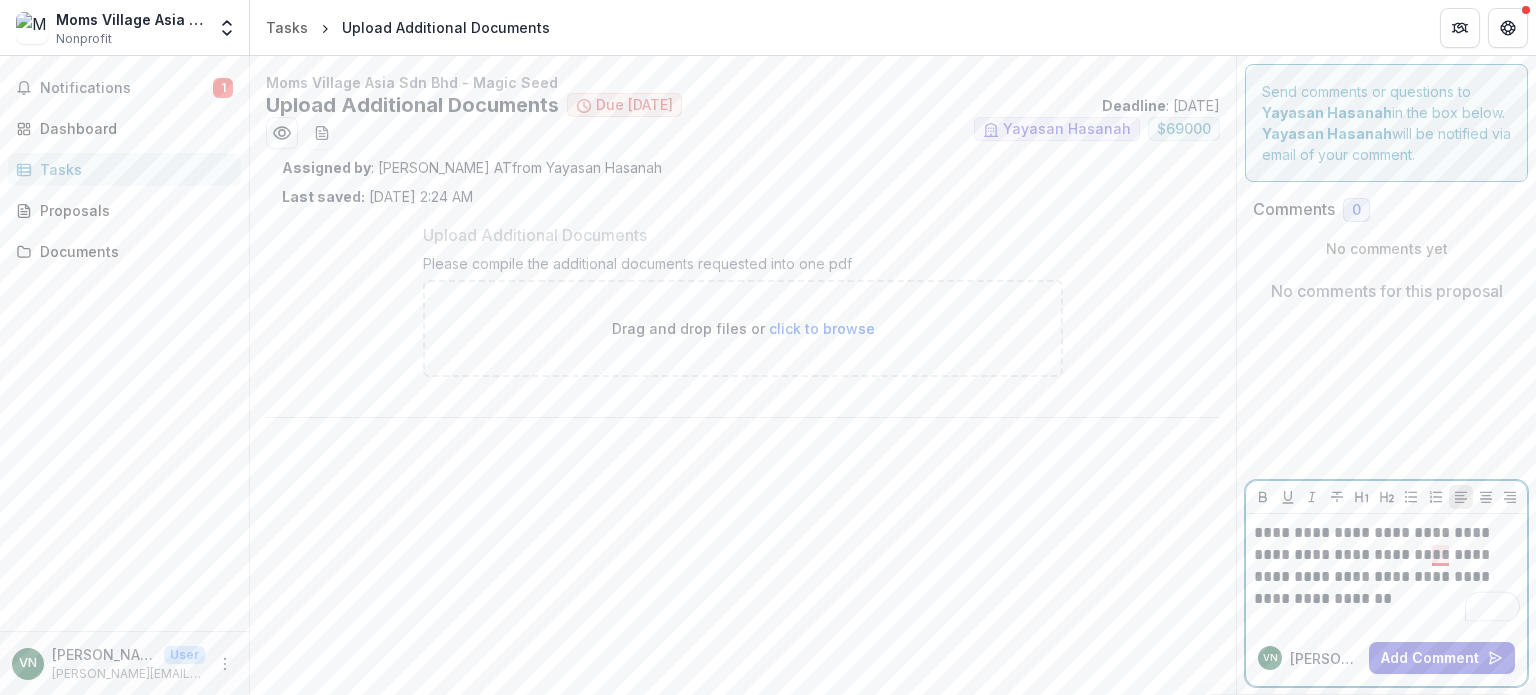 click on "**********" at bounding box center (1387, 566) 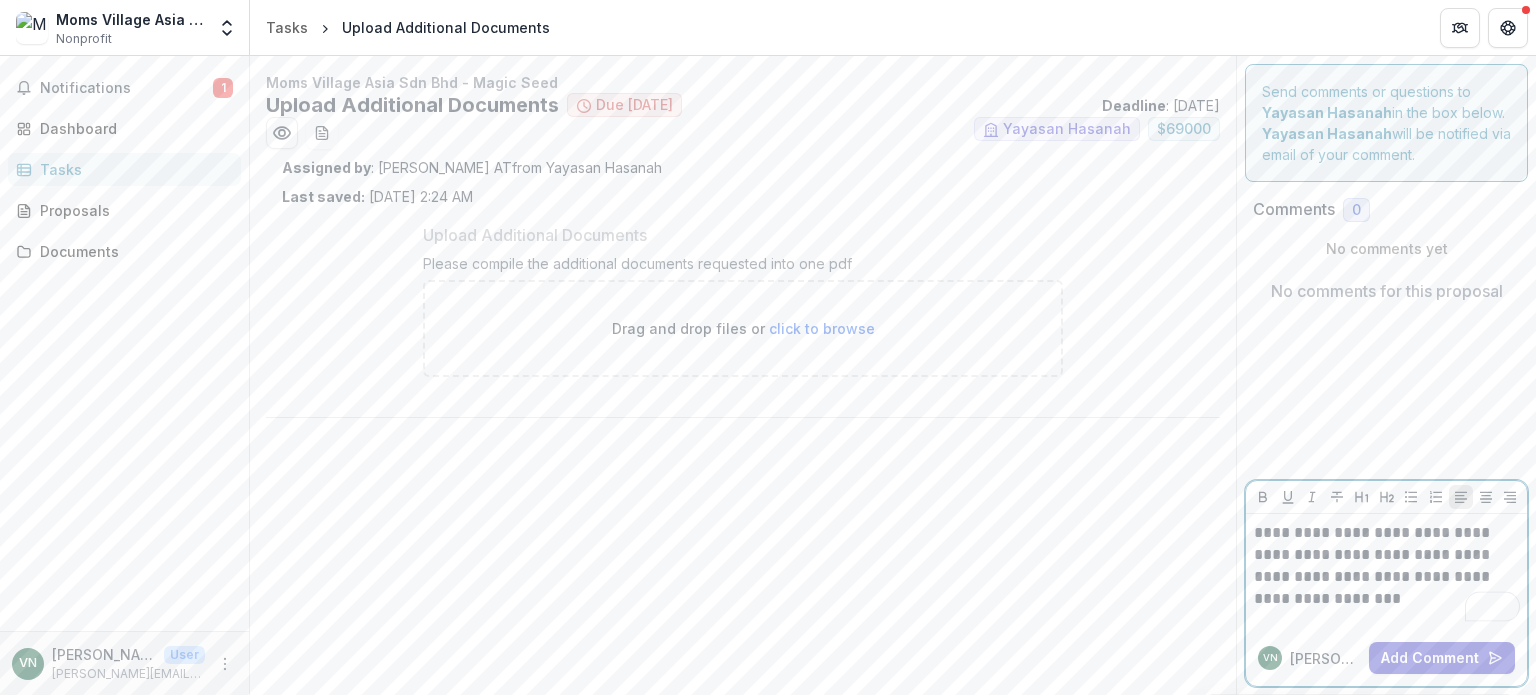 click on "**********" at bounding box center [1387, 566] 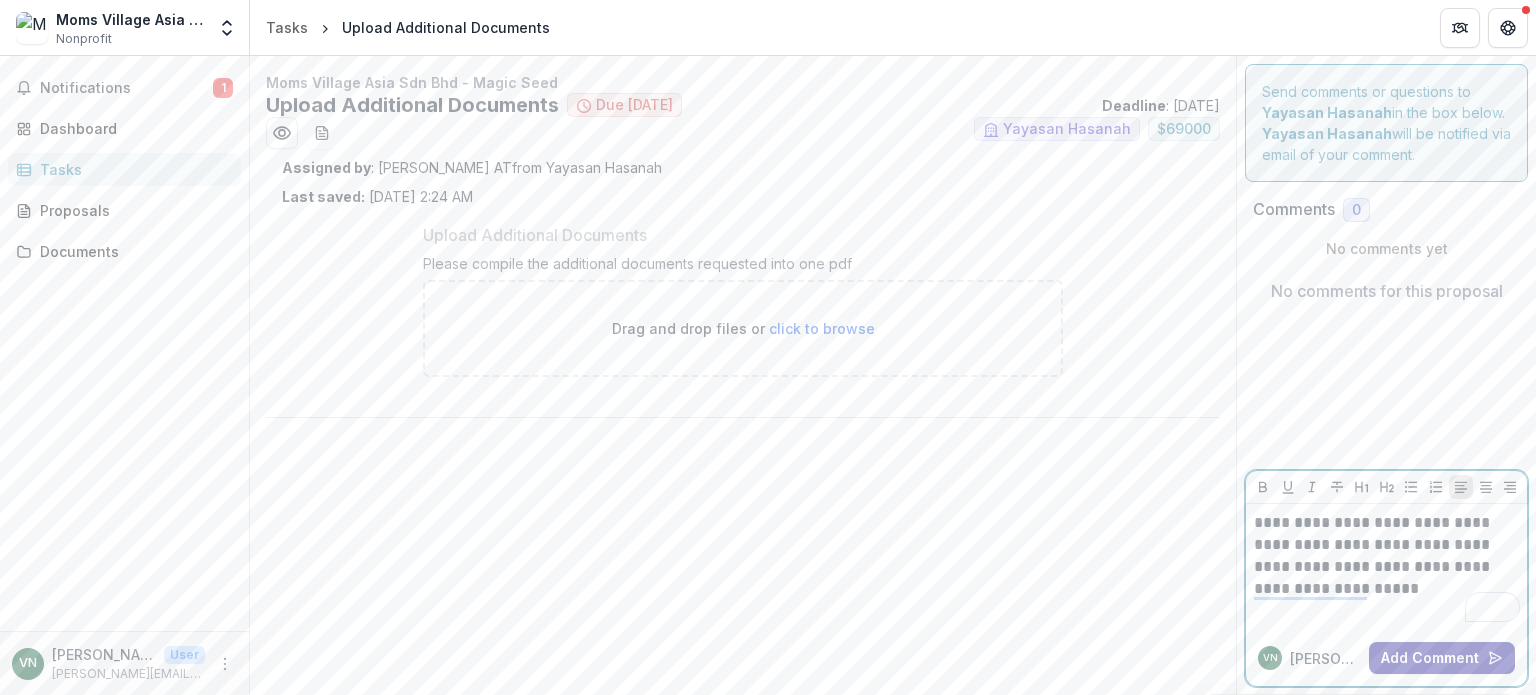 click on "Add Comment" at bounding box center [1442, 658] 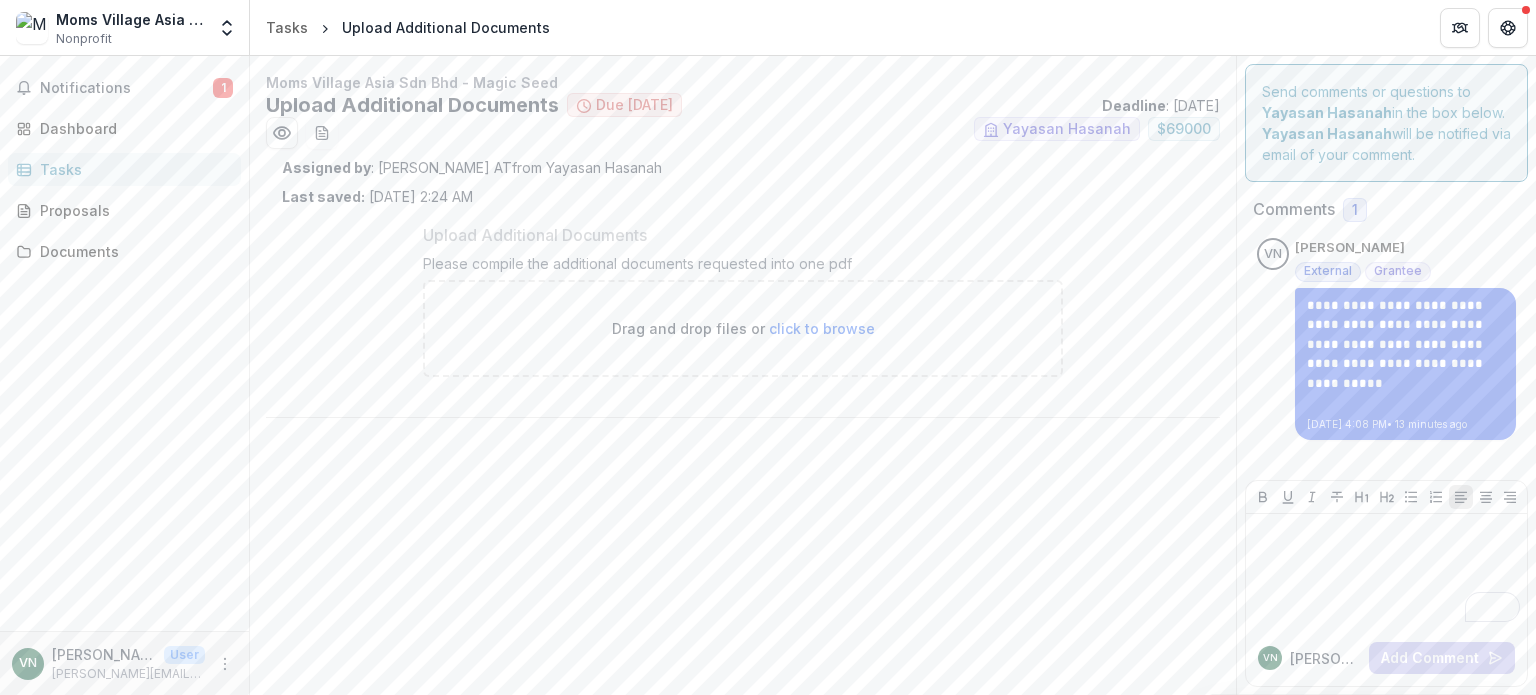 click on "click to browse" at bounding box center [822, 328] 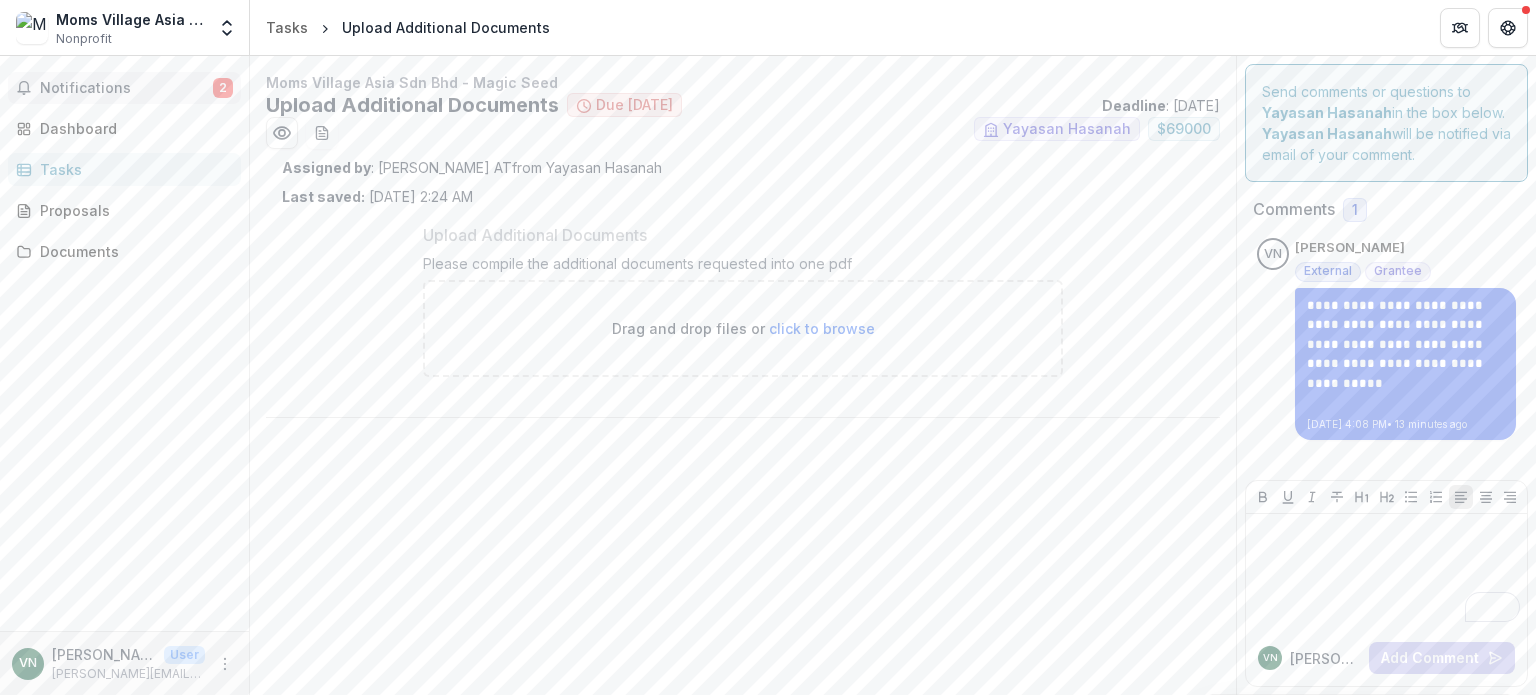 click on "Notifications 2" at bounding box center [124, 88] 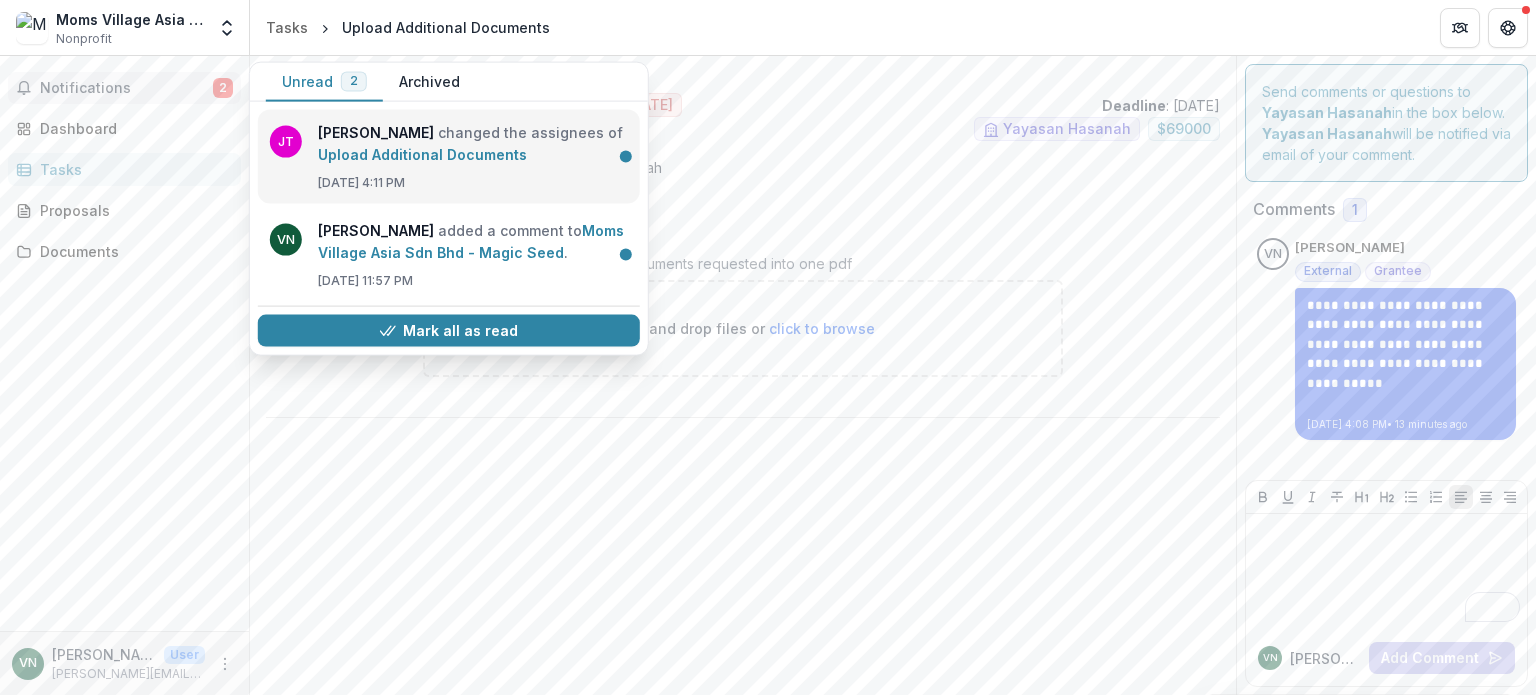 click on "Upload Additional Documents" at bounding box center (422, 154) 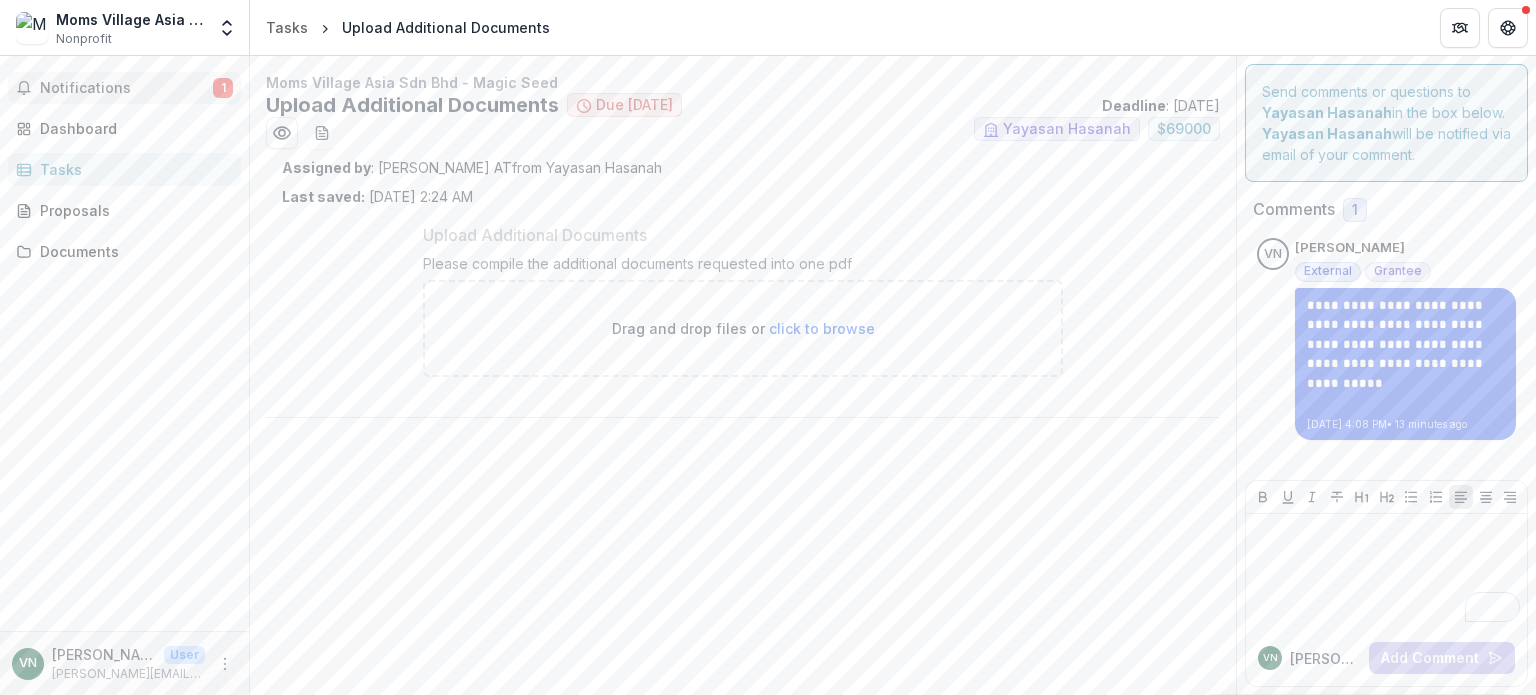 click on "Notifications" at bounding box center [126, 88] 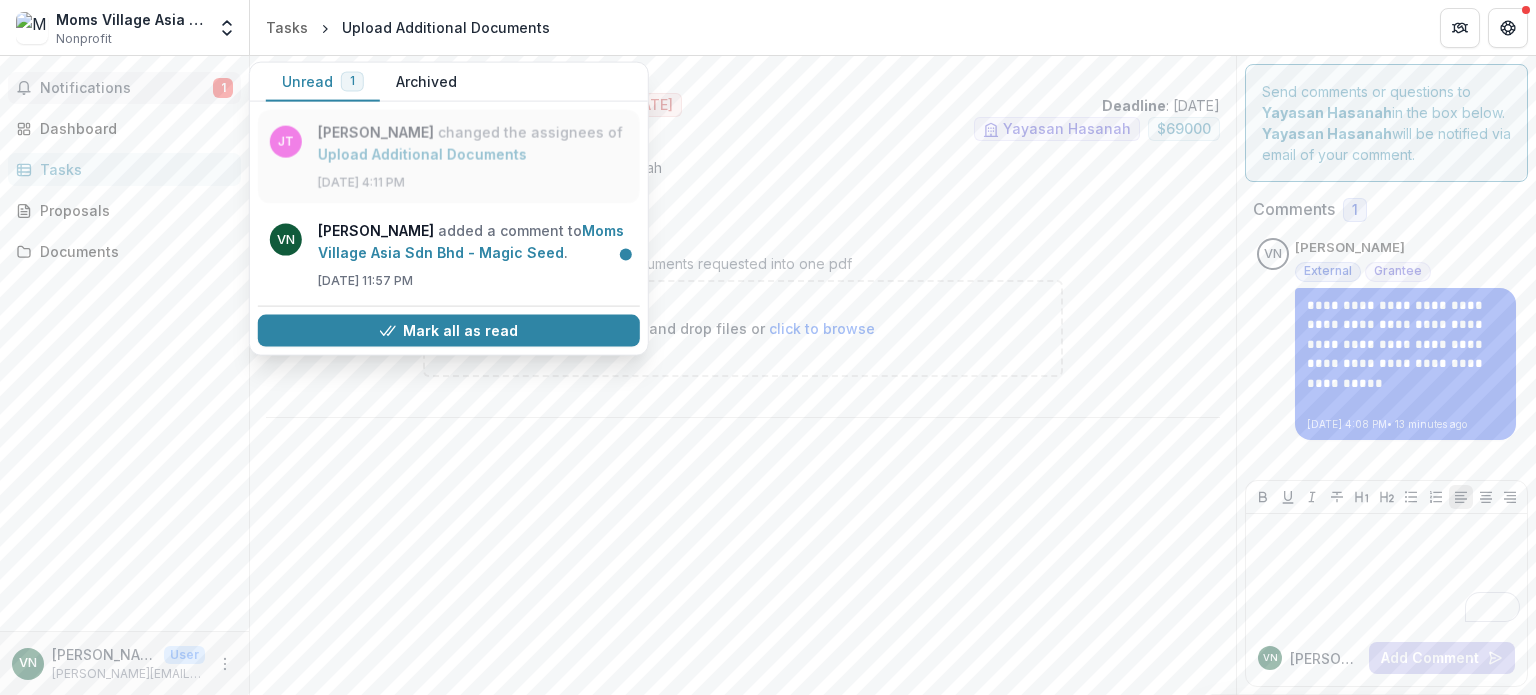 click on "Upload Additional Documents" at bounding box center [422, 154] 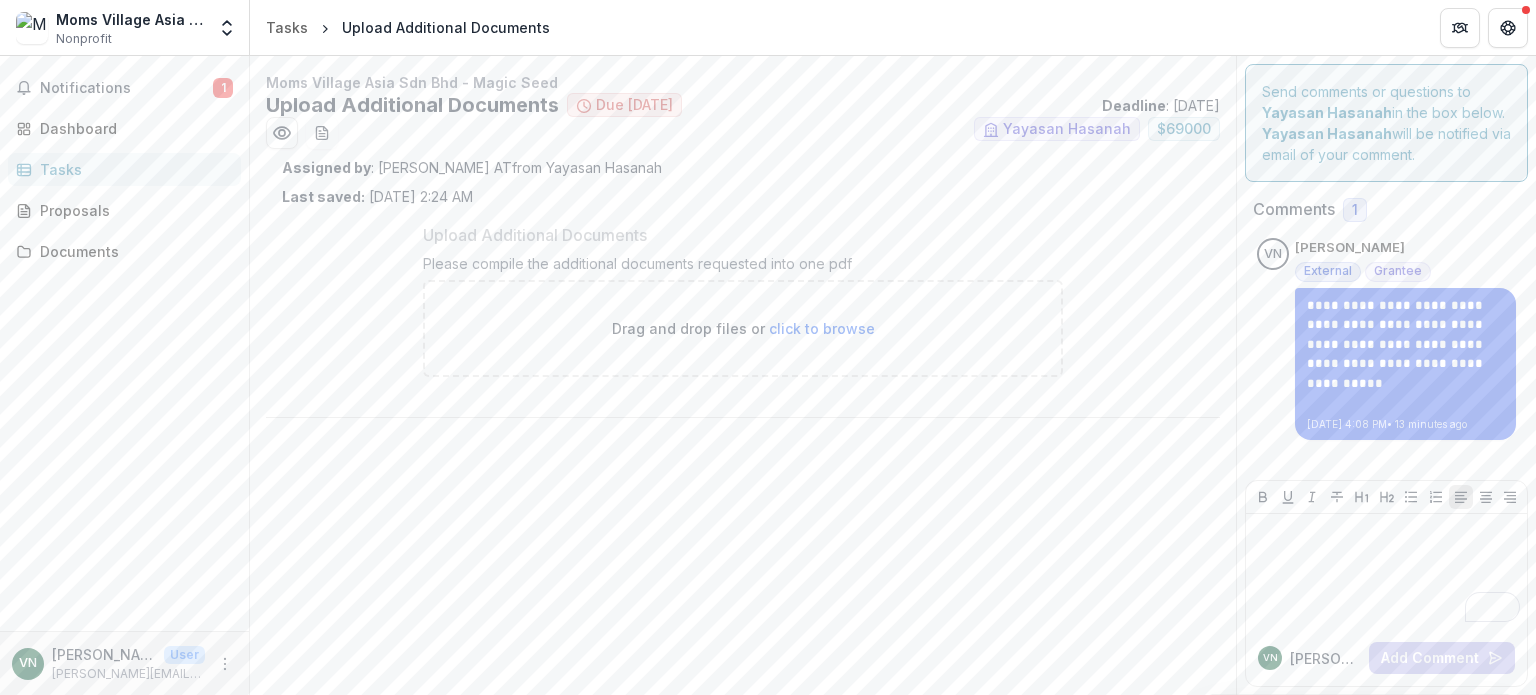 click on "Drag and drop files or   click to browse" at bounding box center (743, 328) 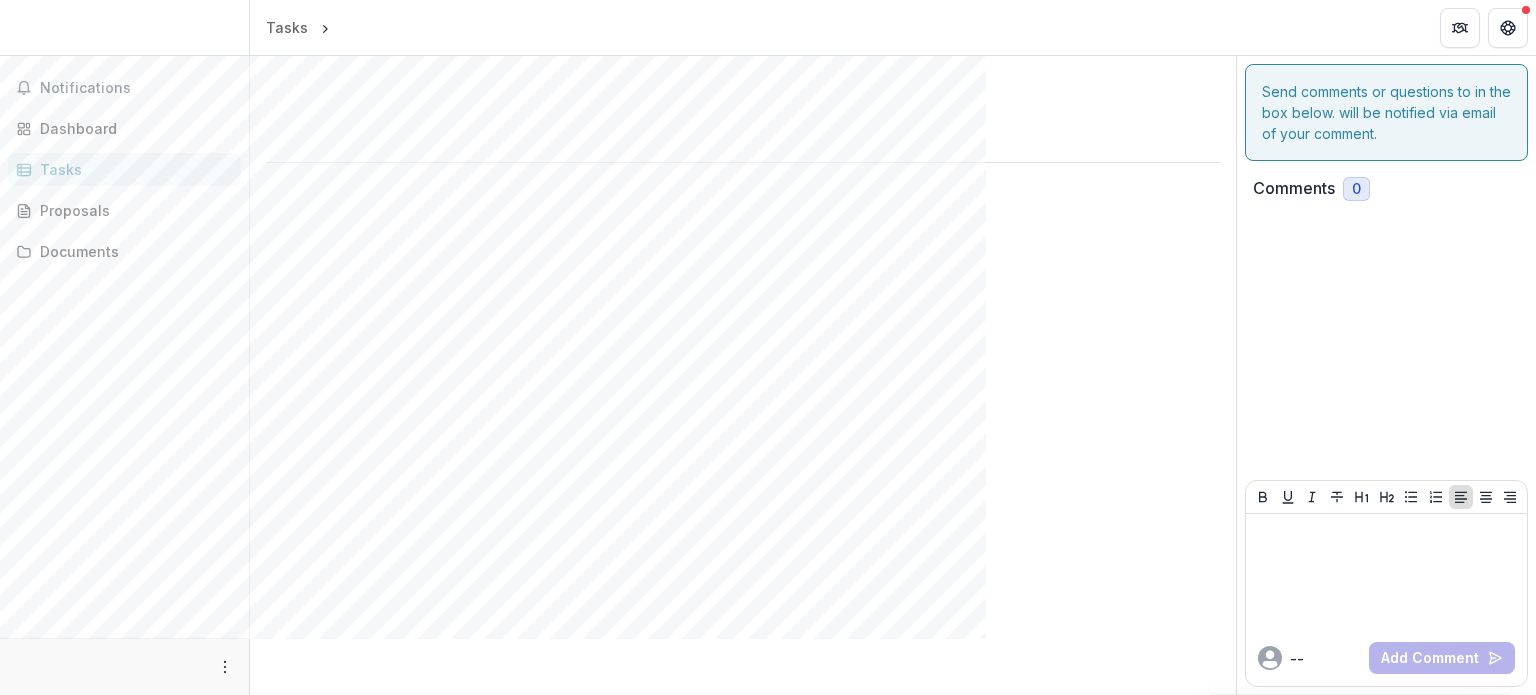 scroll, scrollTop: 0, scrollLeft: 0, axis: both 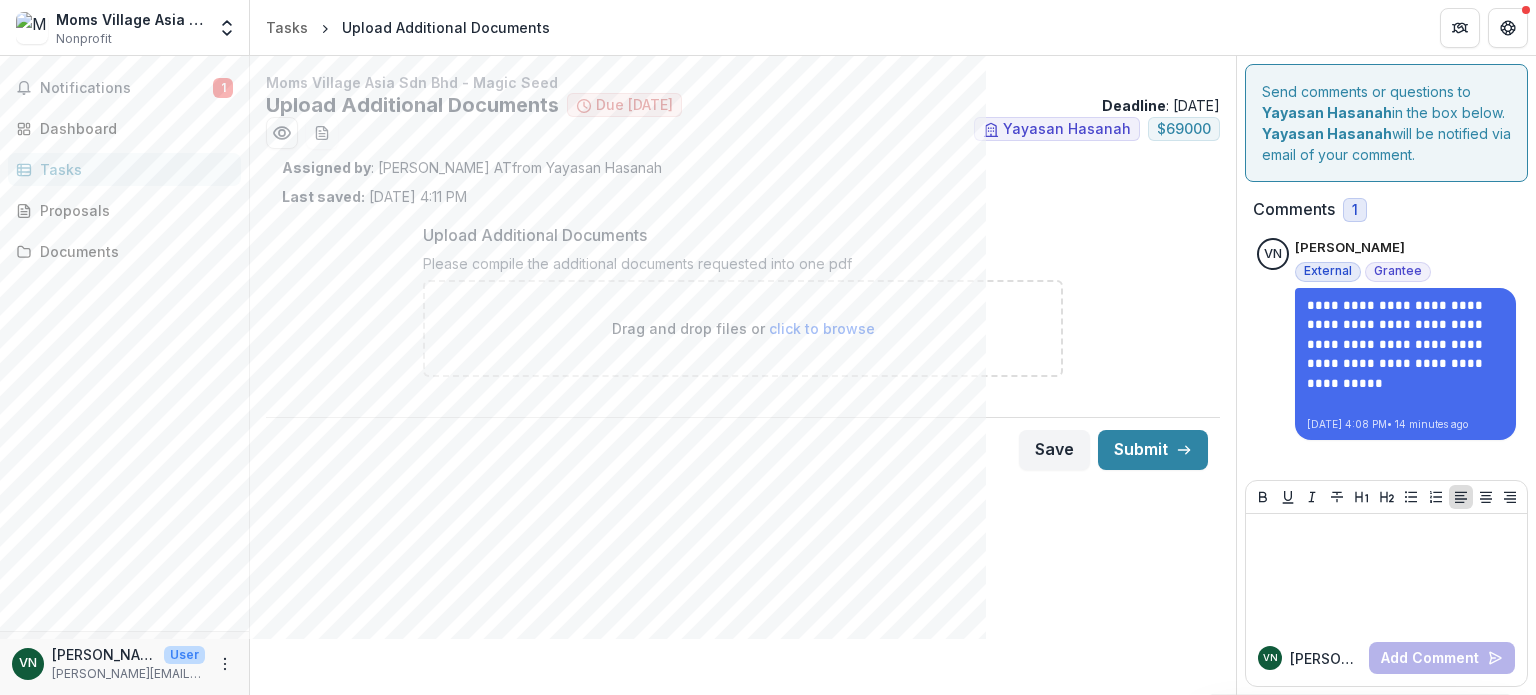 click on "click to browse" at bounding box center (822, 328) 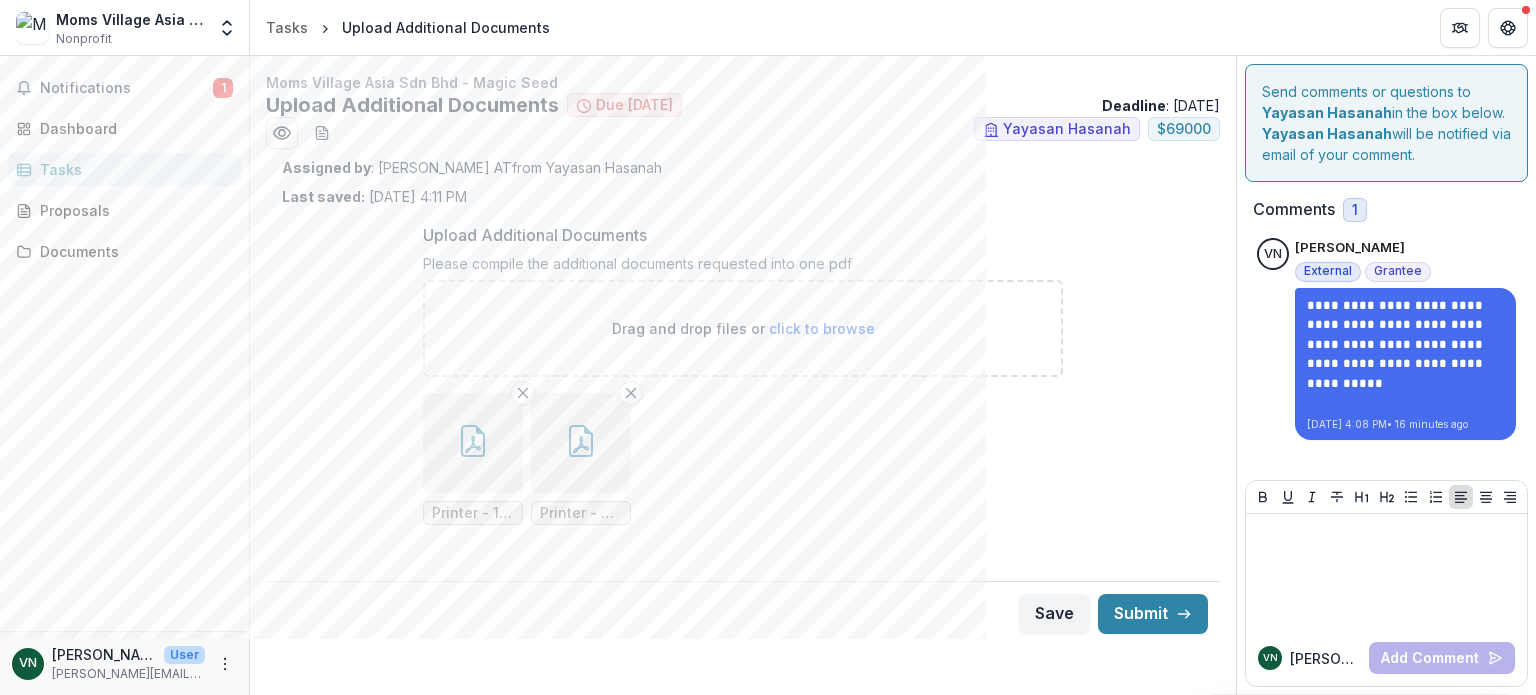 click on "click to browse" at bounding box center [822, 328] 